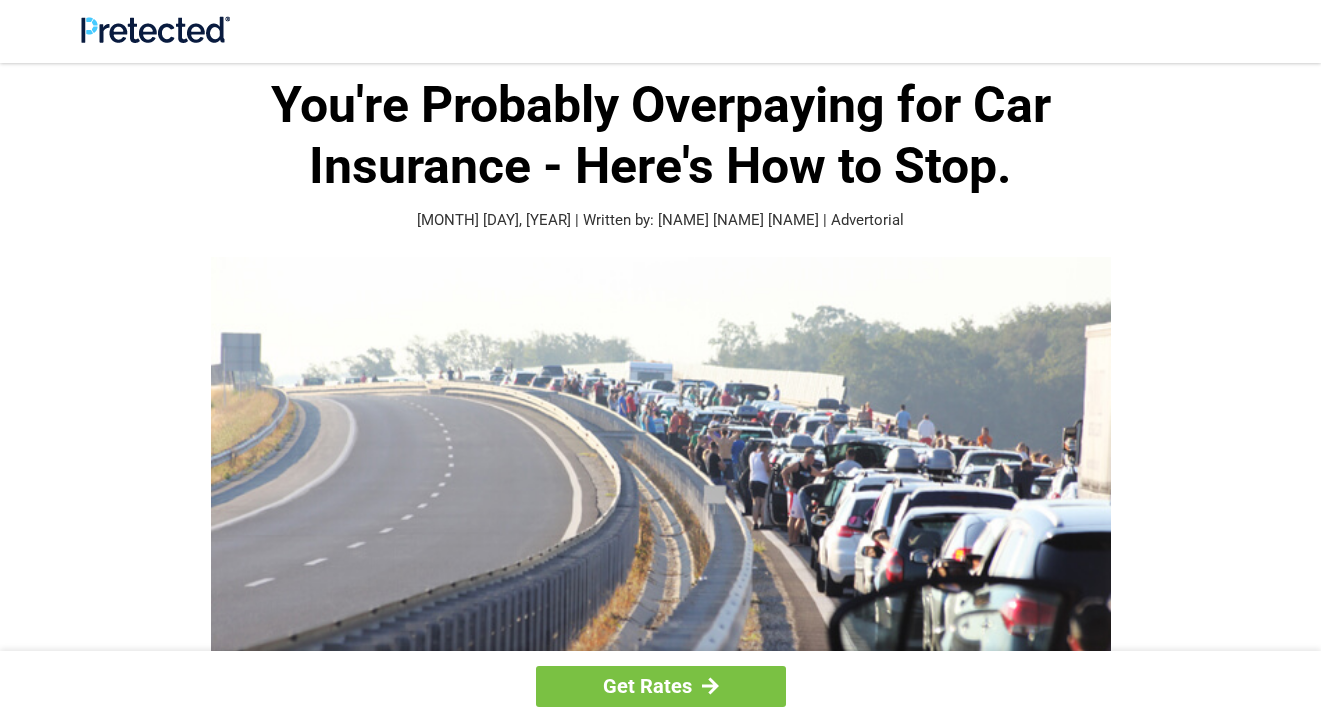 scroll, scrollTop: 0, scrollLeft: 0, axis: both 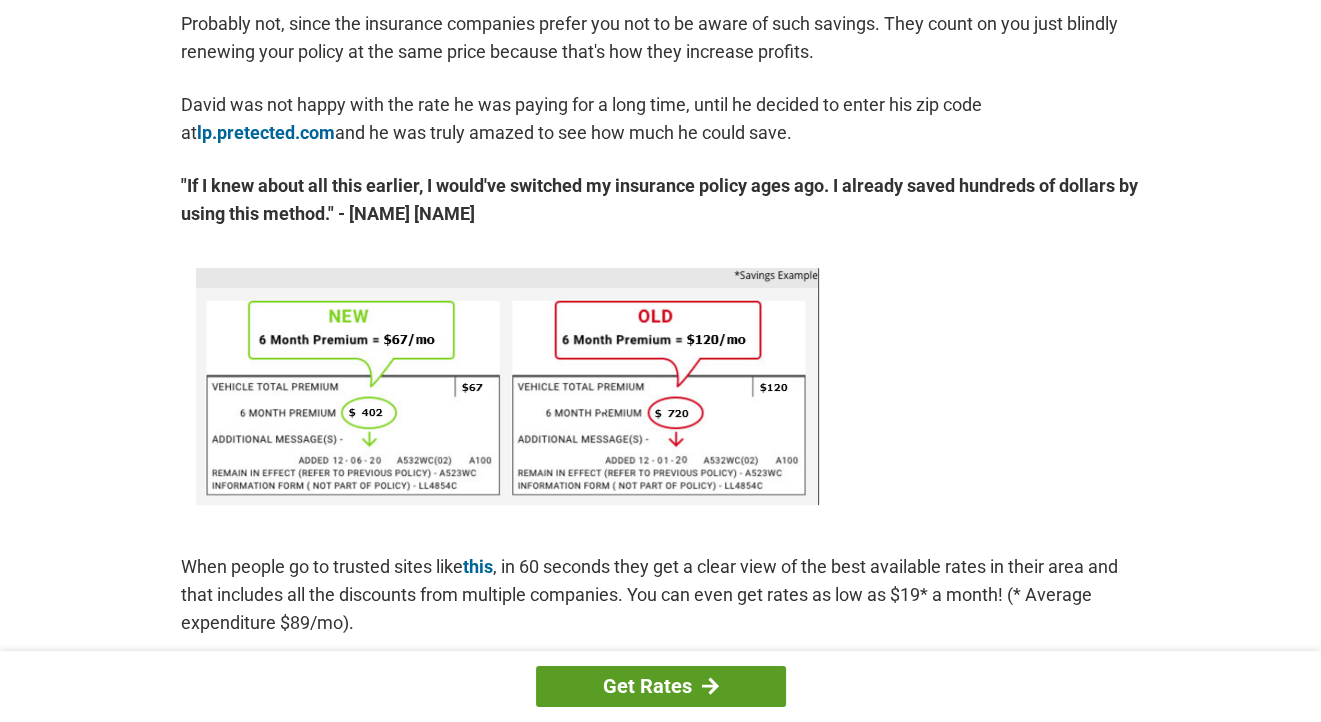 click on "Get Rates" at bounding box center [661, 686] 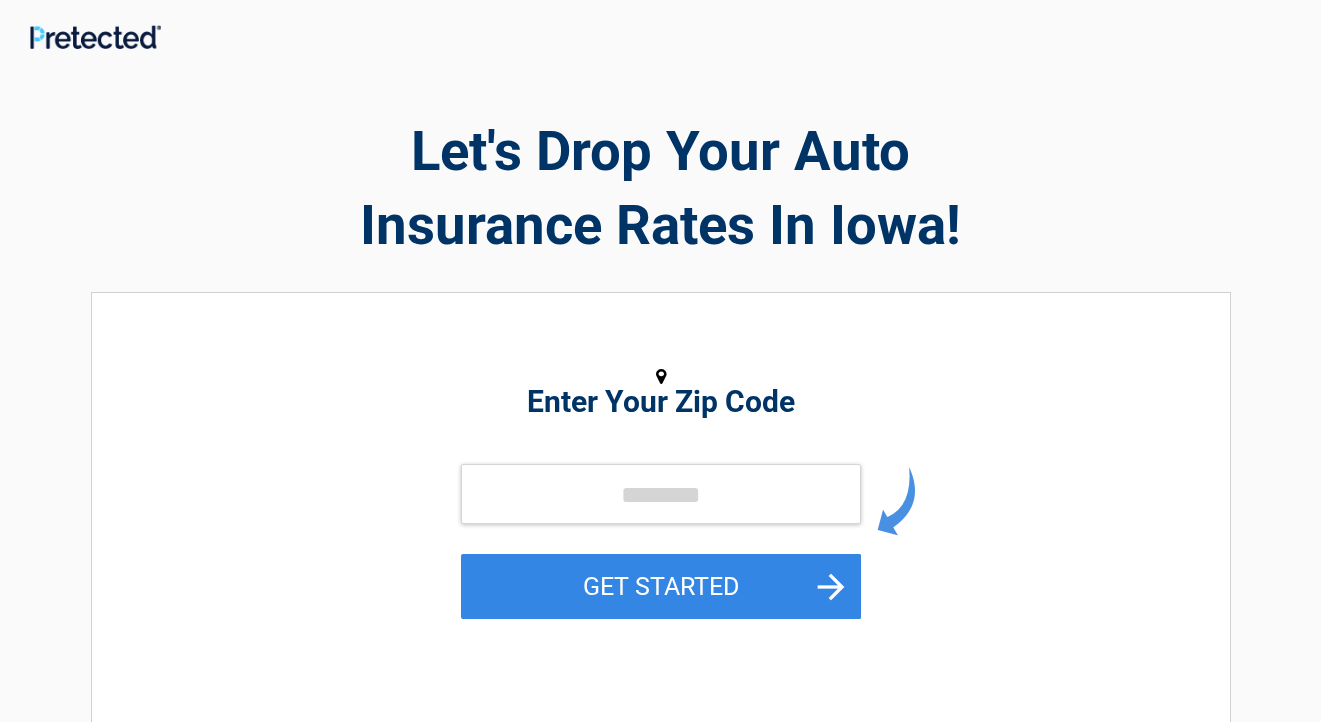 scroll, scrollTop: 0, scrollLeft: 0, axis: both 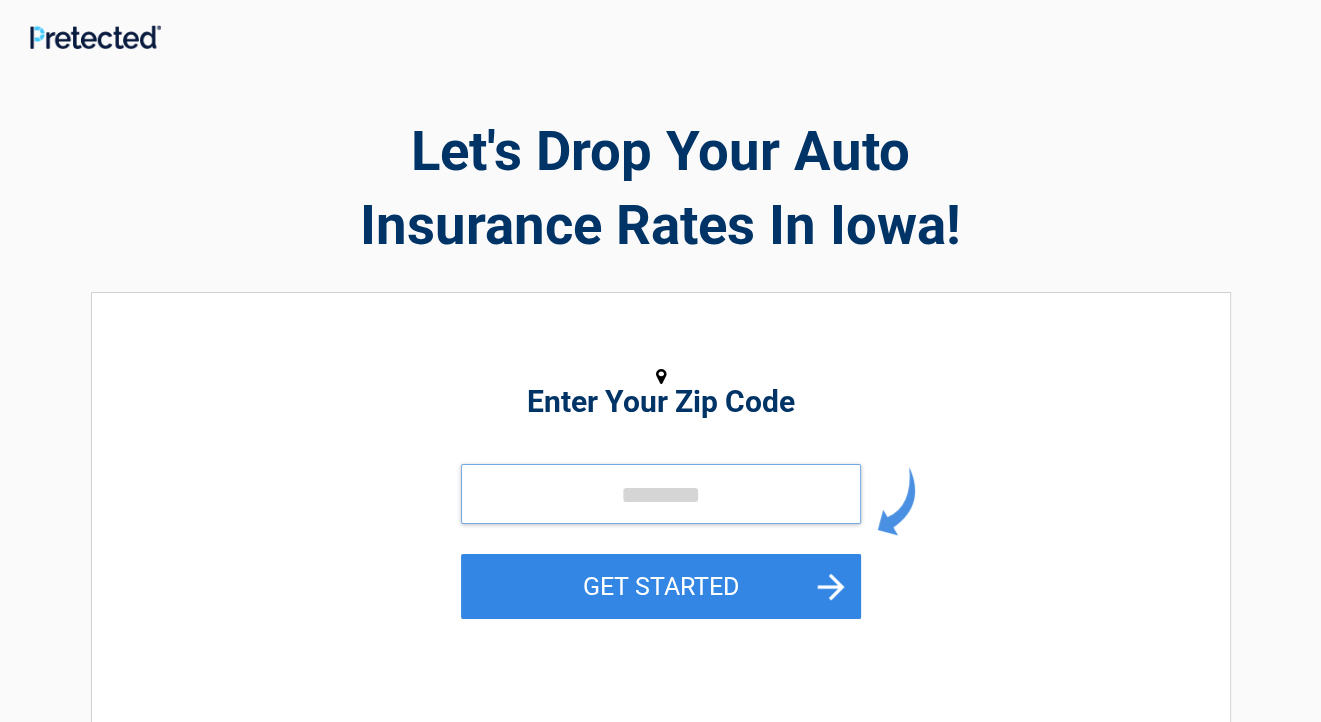 click at bounding box center [661, 494] 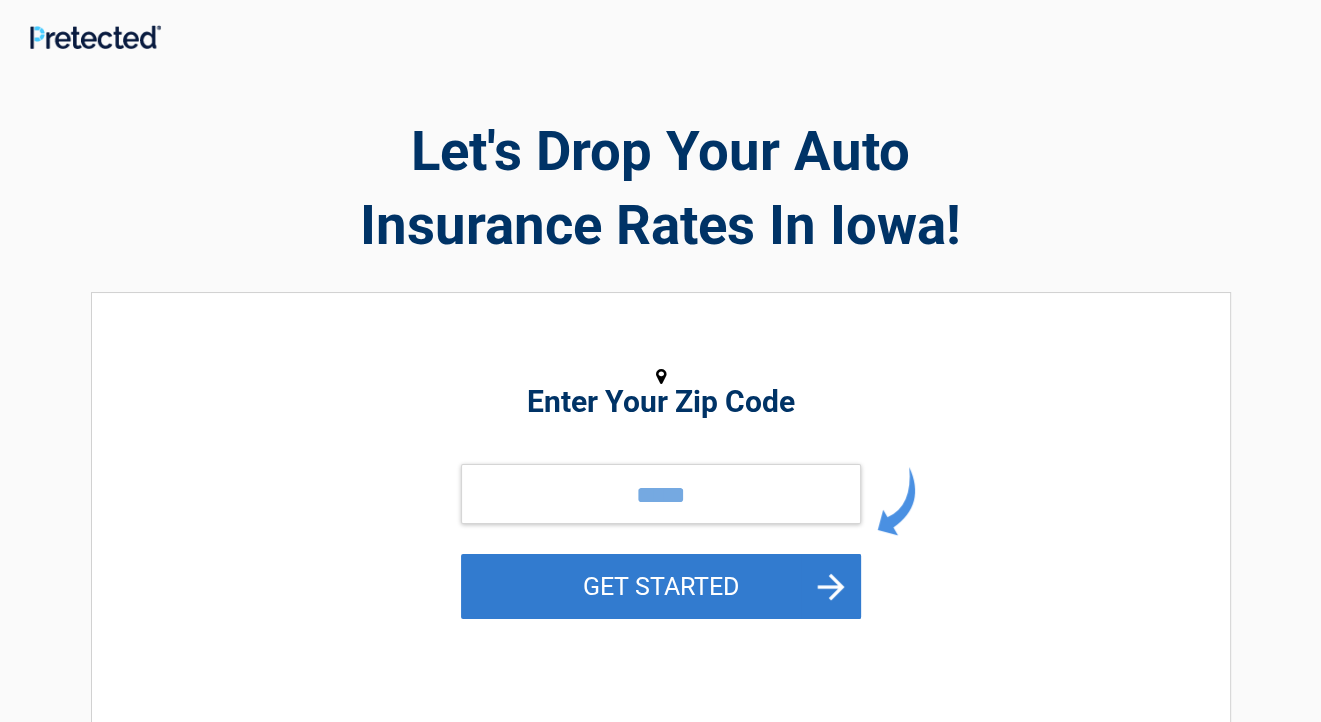 click on "GET STARTED" at bounding box center [661, 586] 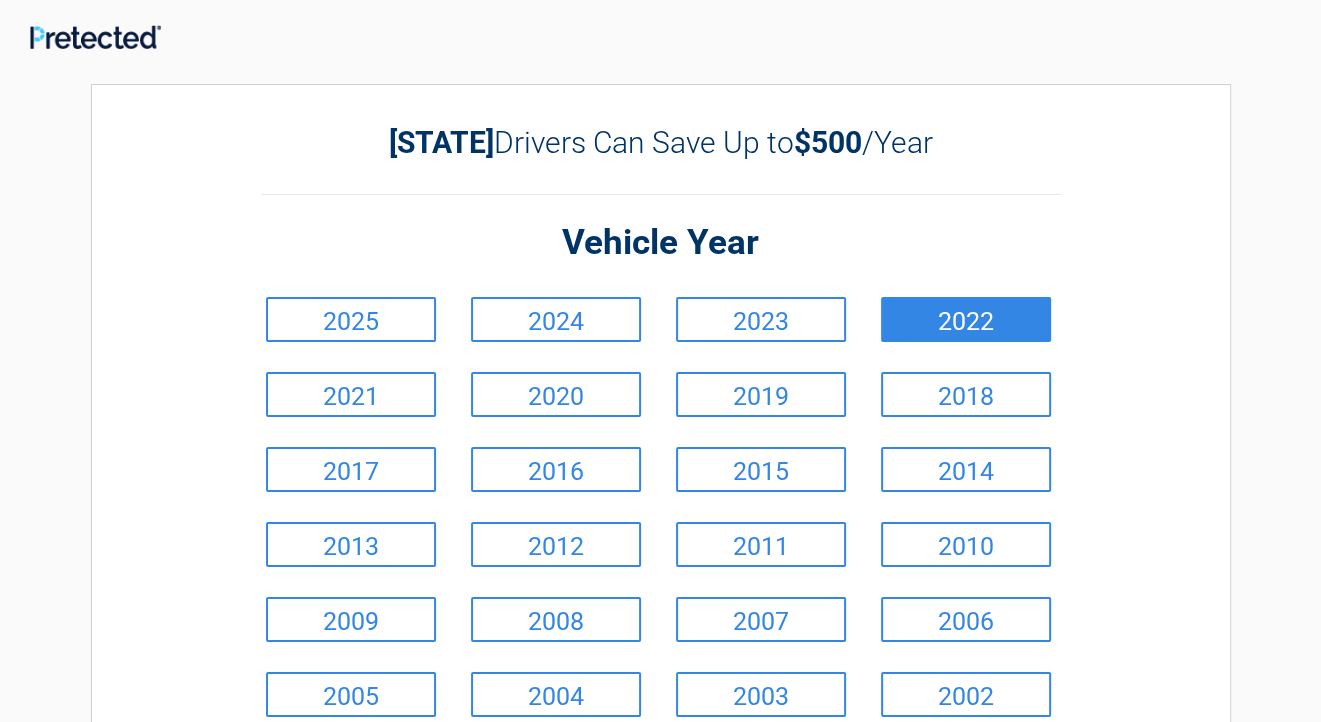 click on "2022" at bounding box center [966, 319] 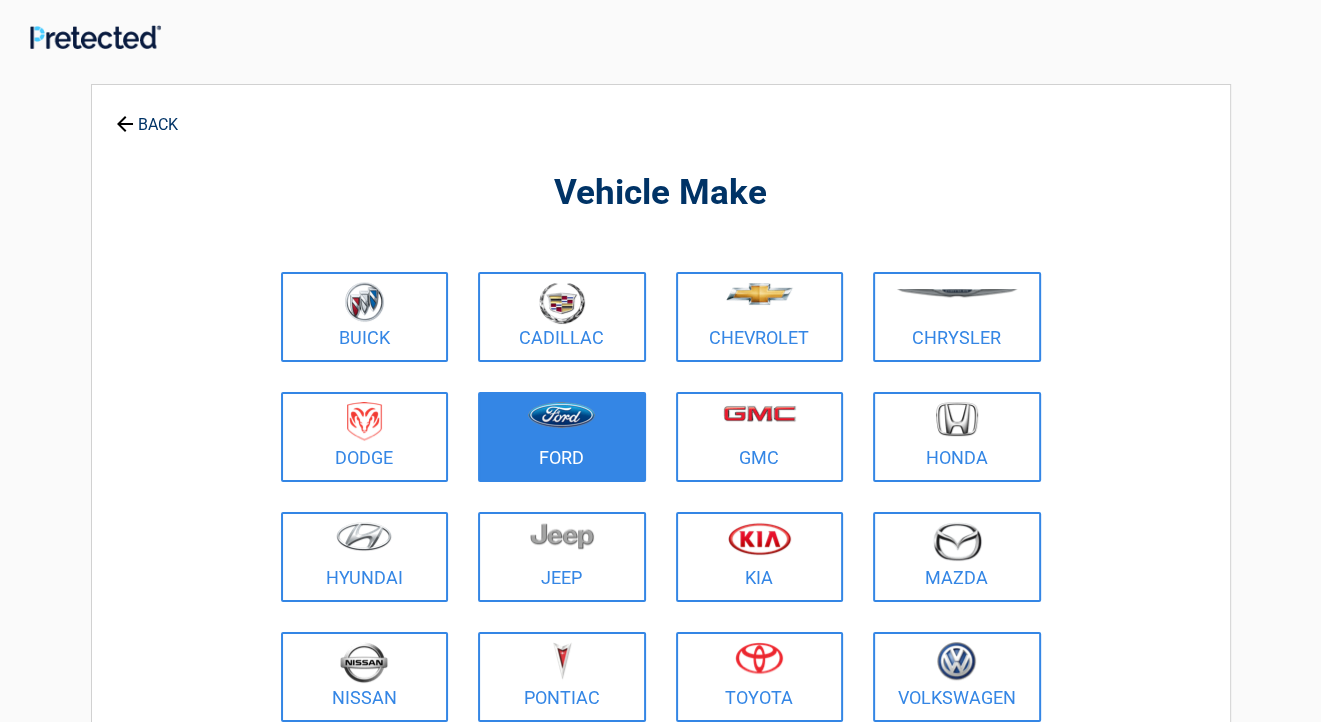 click on "Ford" at bounding box center [562, 437] 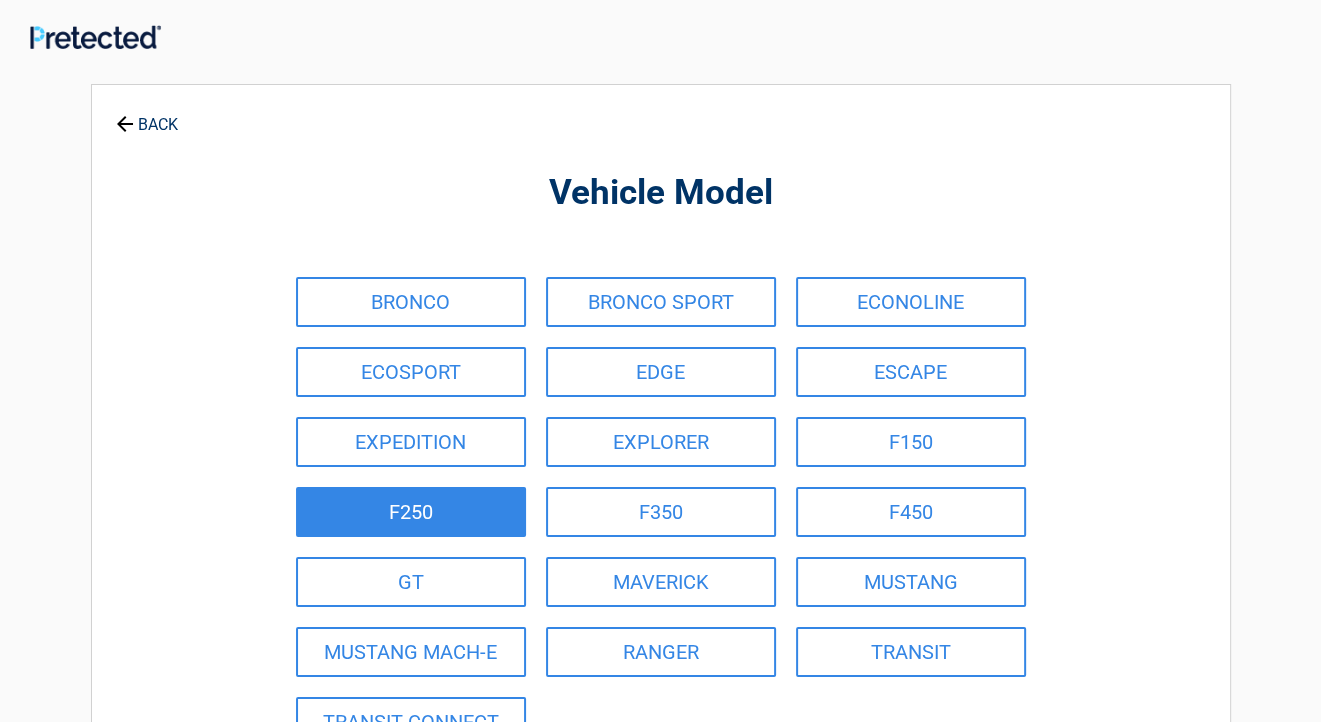 click on "F250" at bounding box center [411, 512] 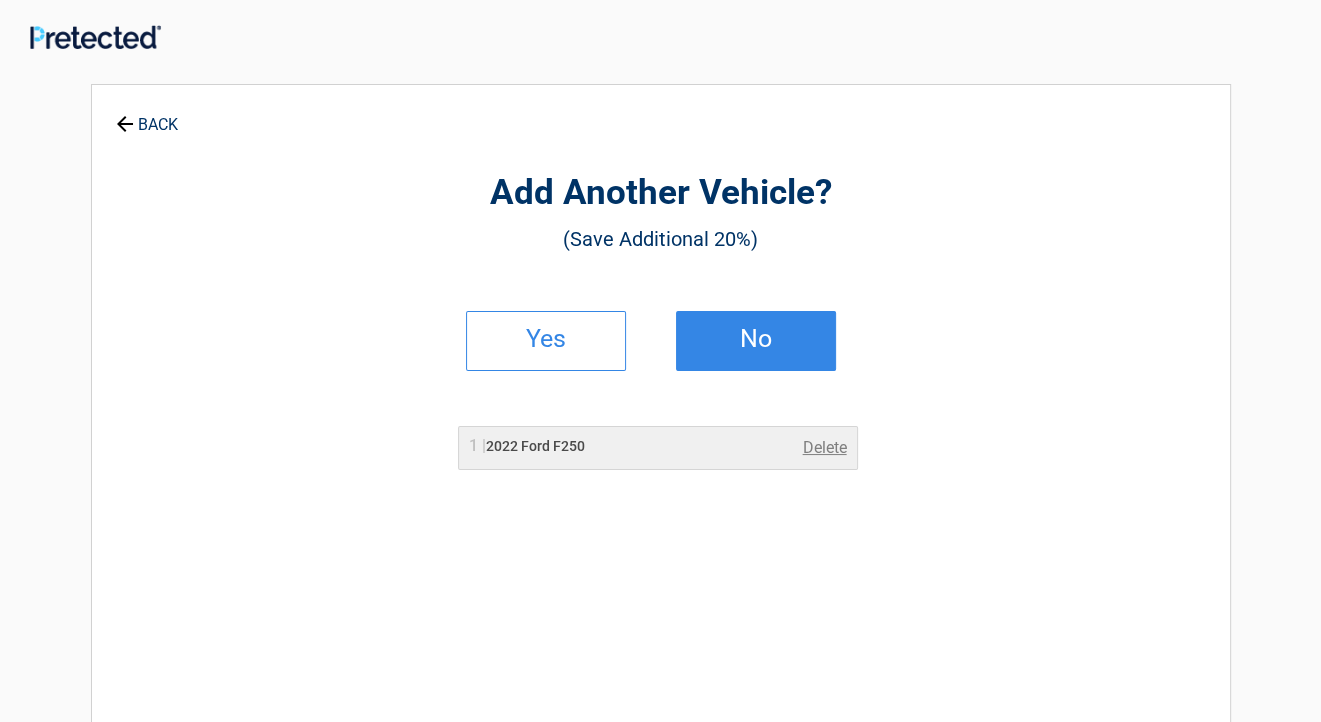 click on "No" at bounding box center (756, 339) 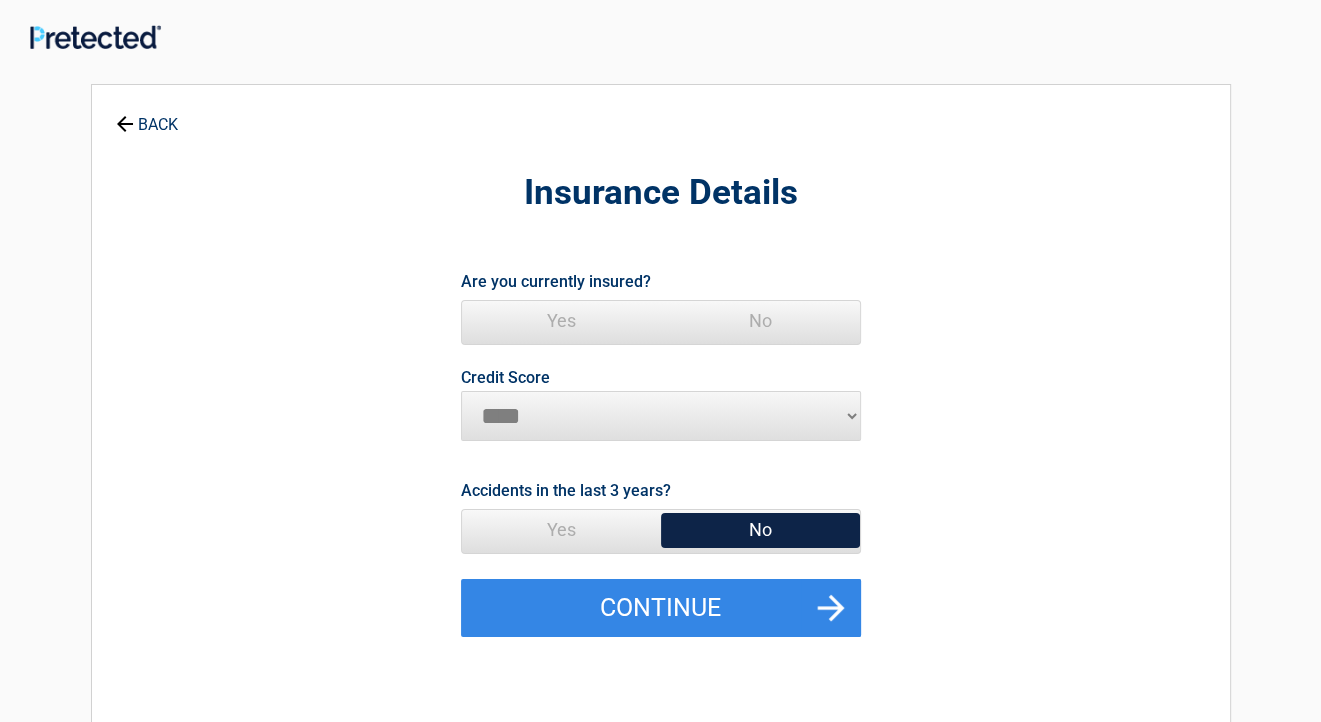 click on "Yes" at bounding box center [561, 321] 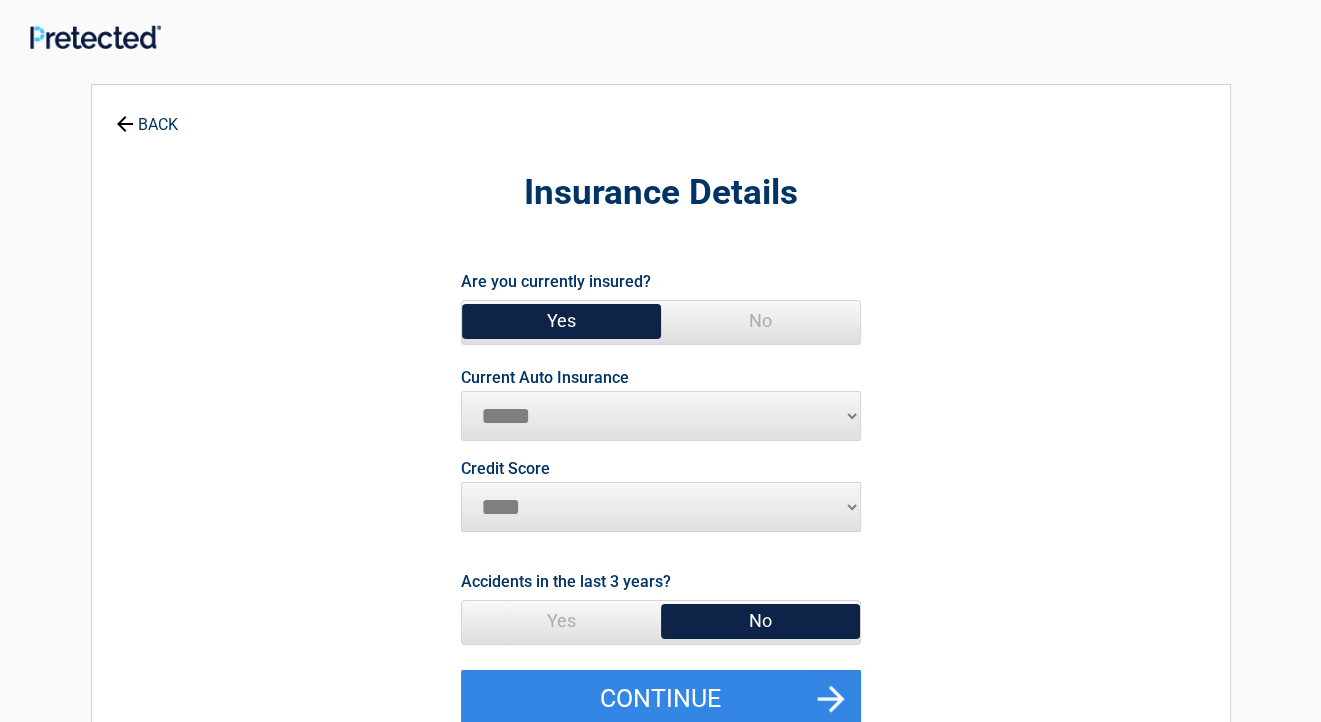 click on "**********" at bounding box center [661, 416] 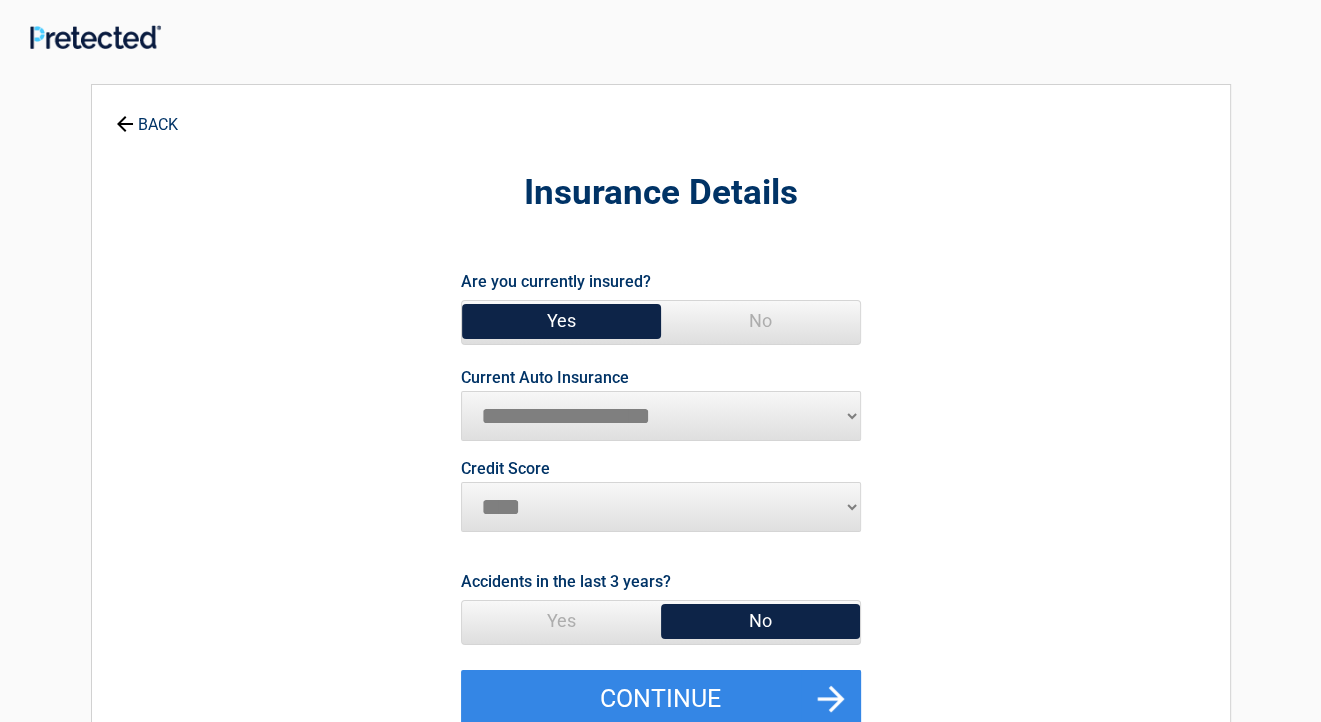 click on "**********" at bounding box center [661, 416] 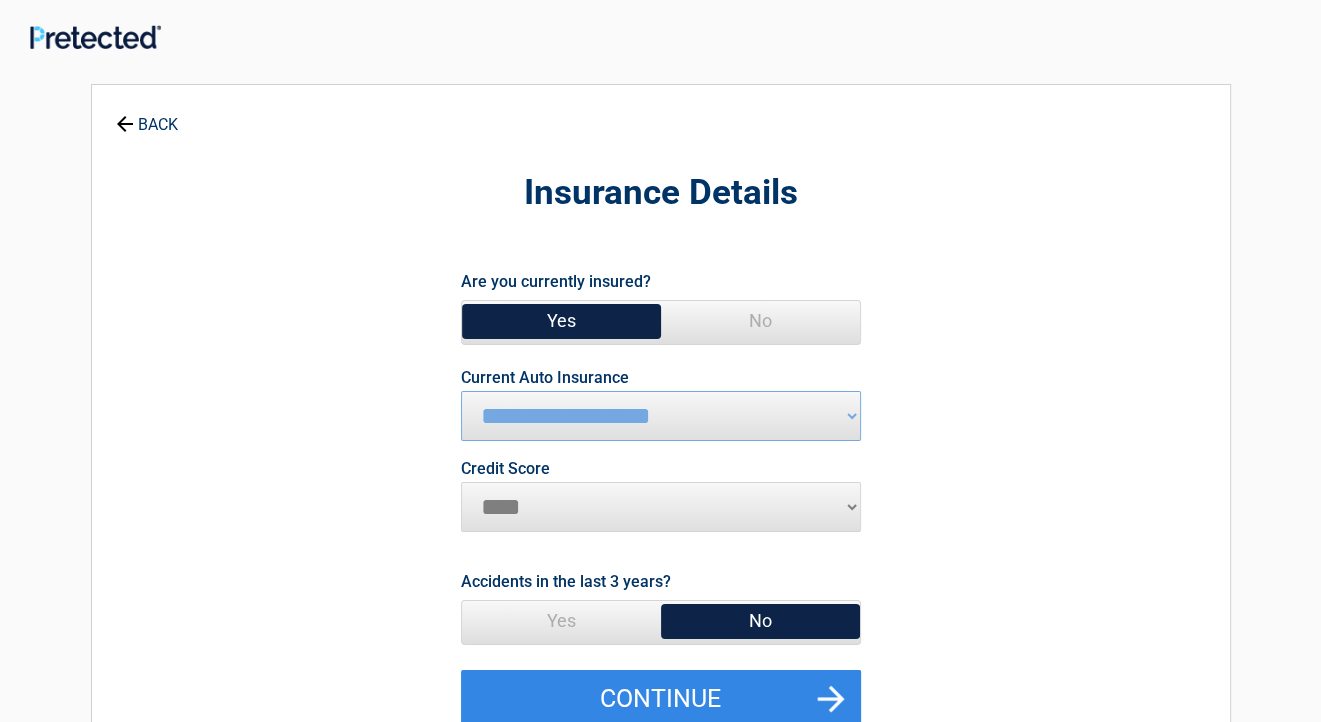 select on "*********" 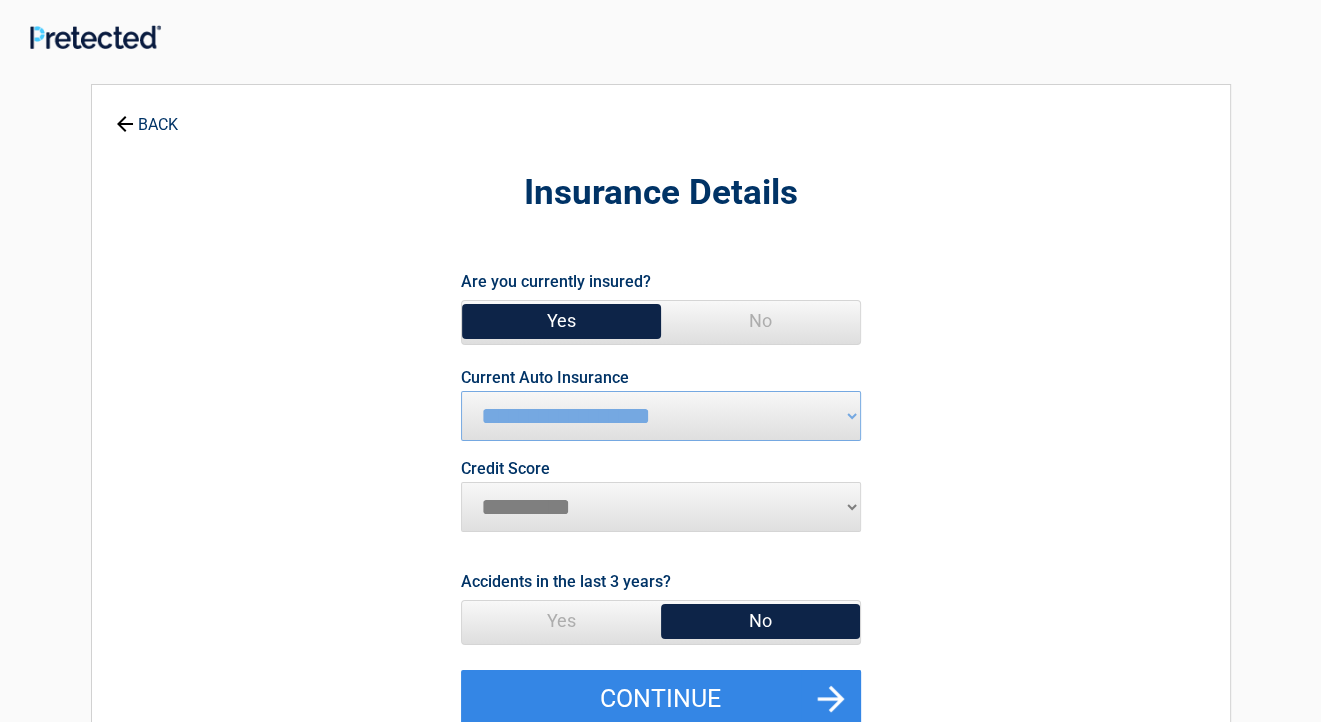 click on "No" at bounding box center [760, 621] 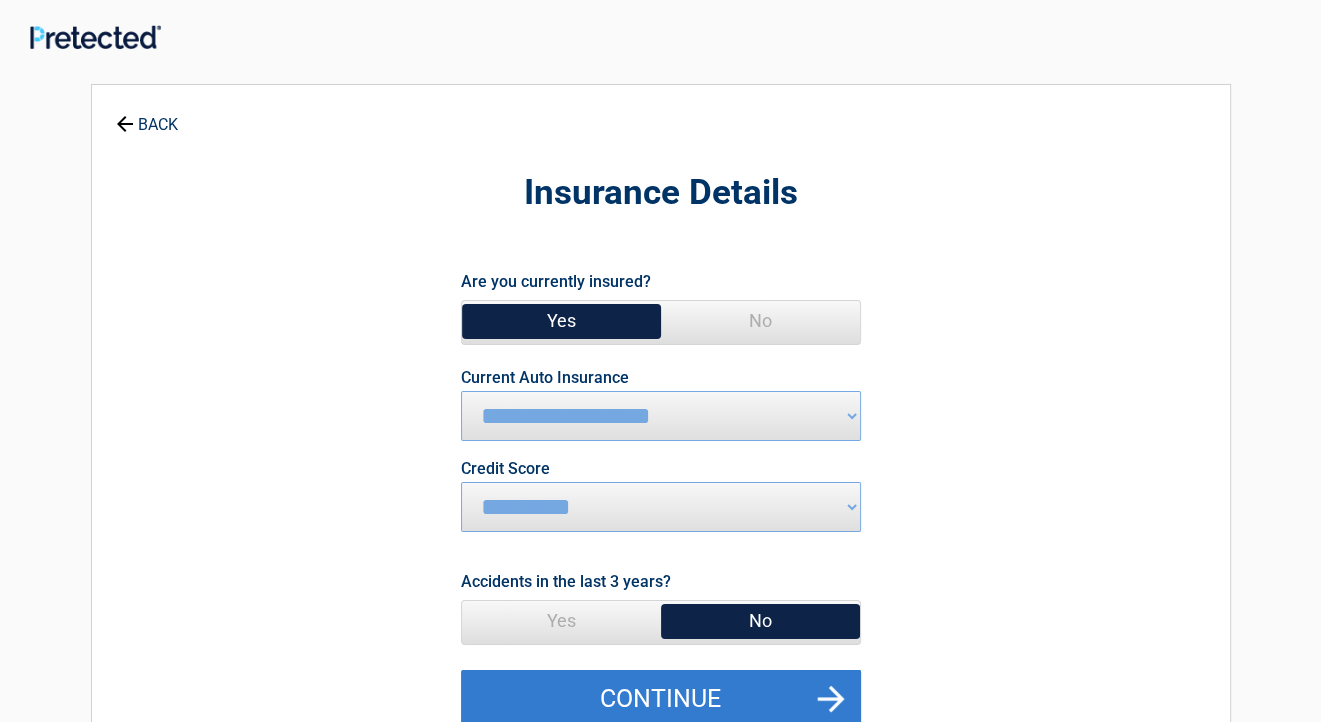 click on "Continue" at bounding box center (661, 699) 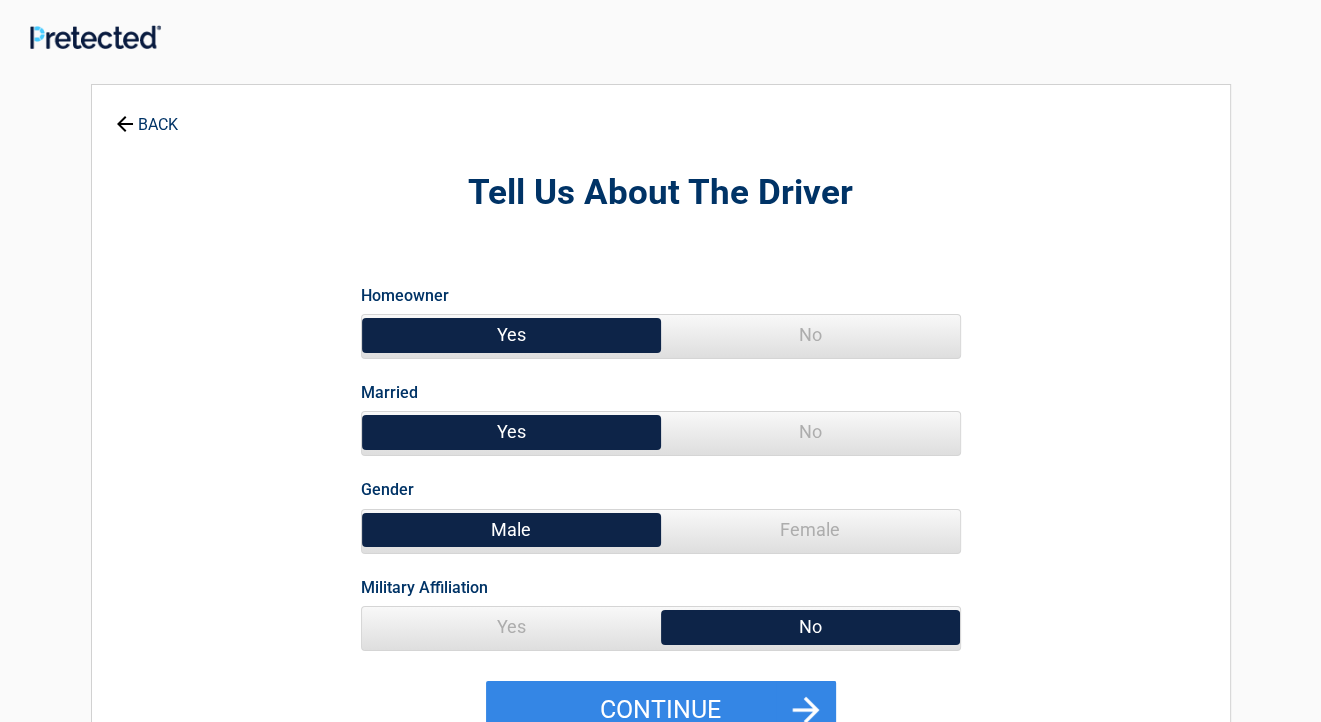 click on "No" at bounding box center [810, 432] 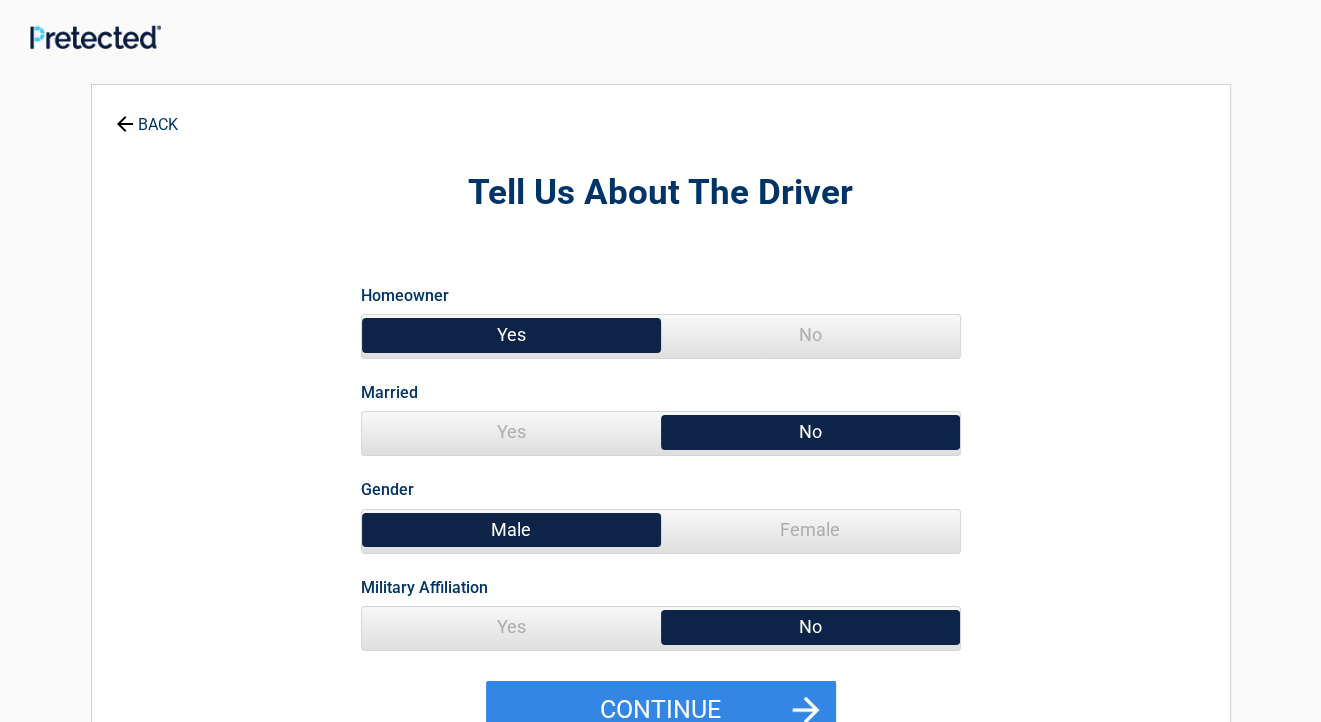 click on "Yes" at bounding box center (511, 627) 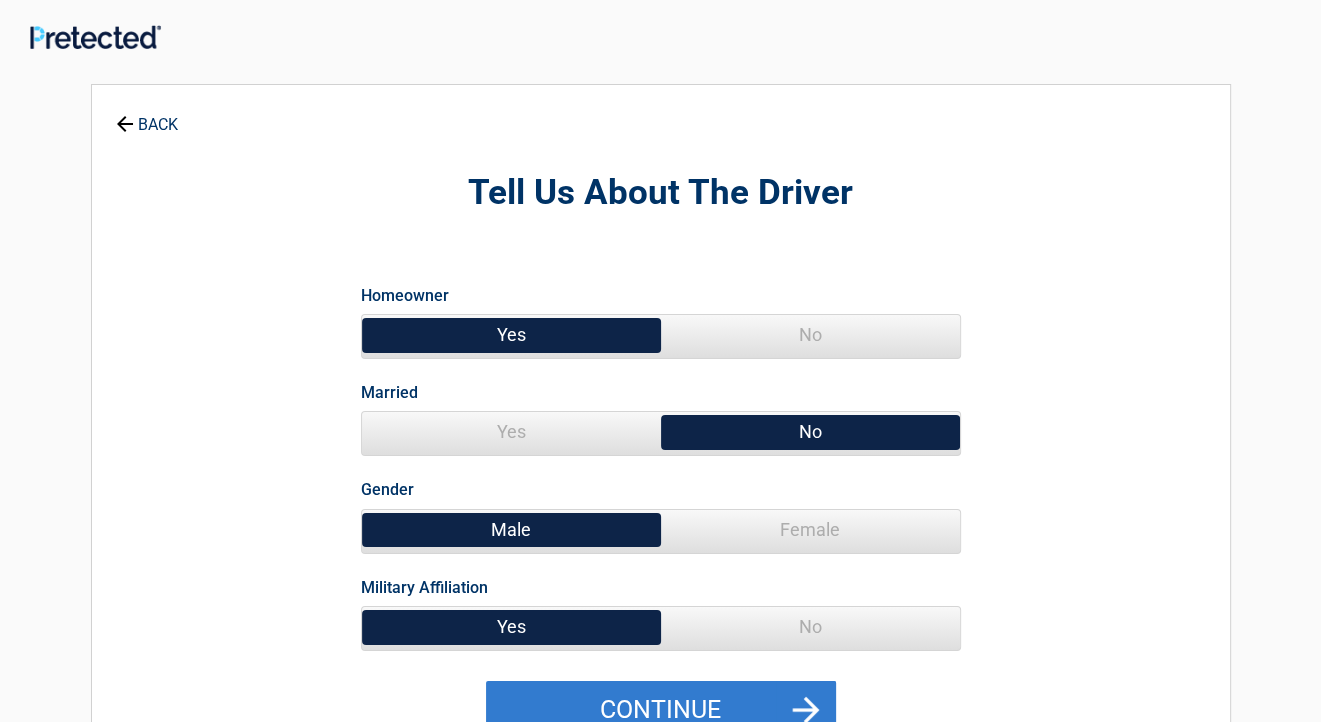 click on "Continue" at bounding box center (661, 710) 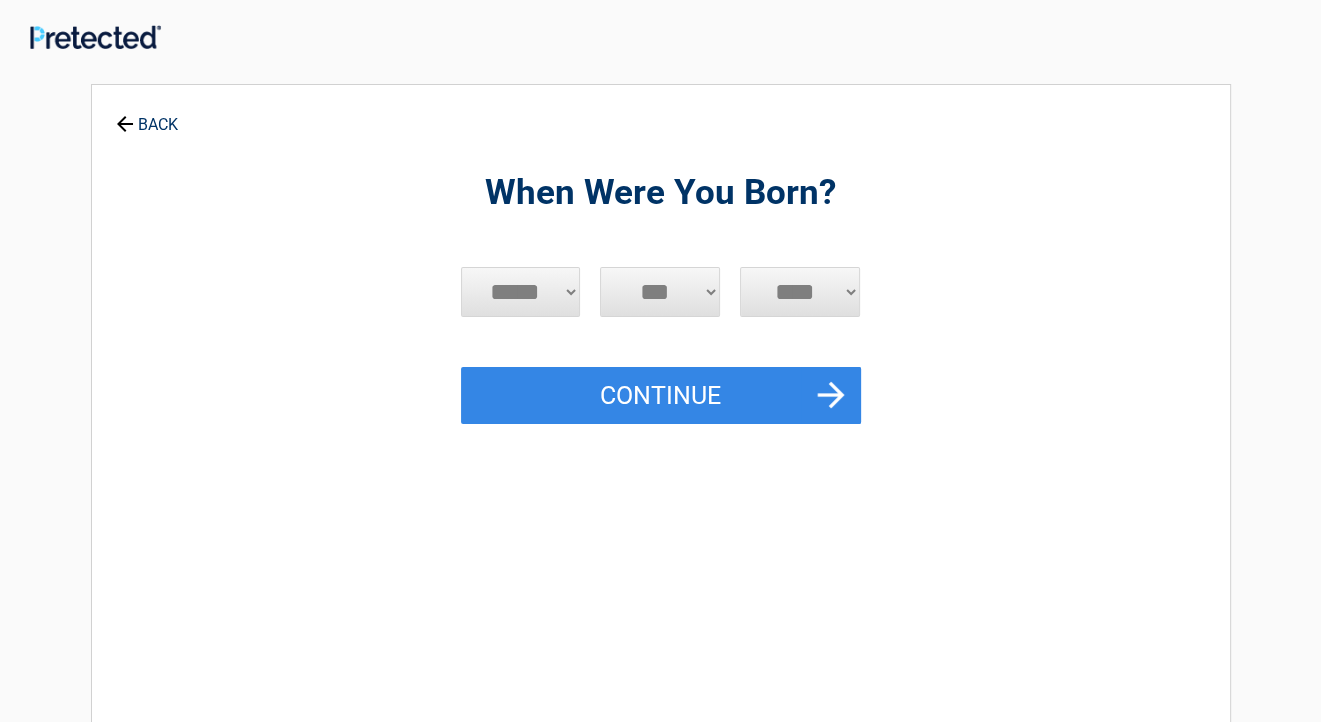 click on "*****
***
***
***
***
***
***
***
***
***
***
***
***" at bounding box center [521, 292] 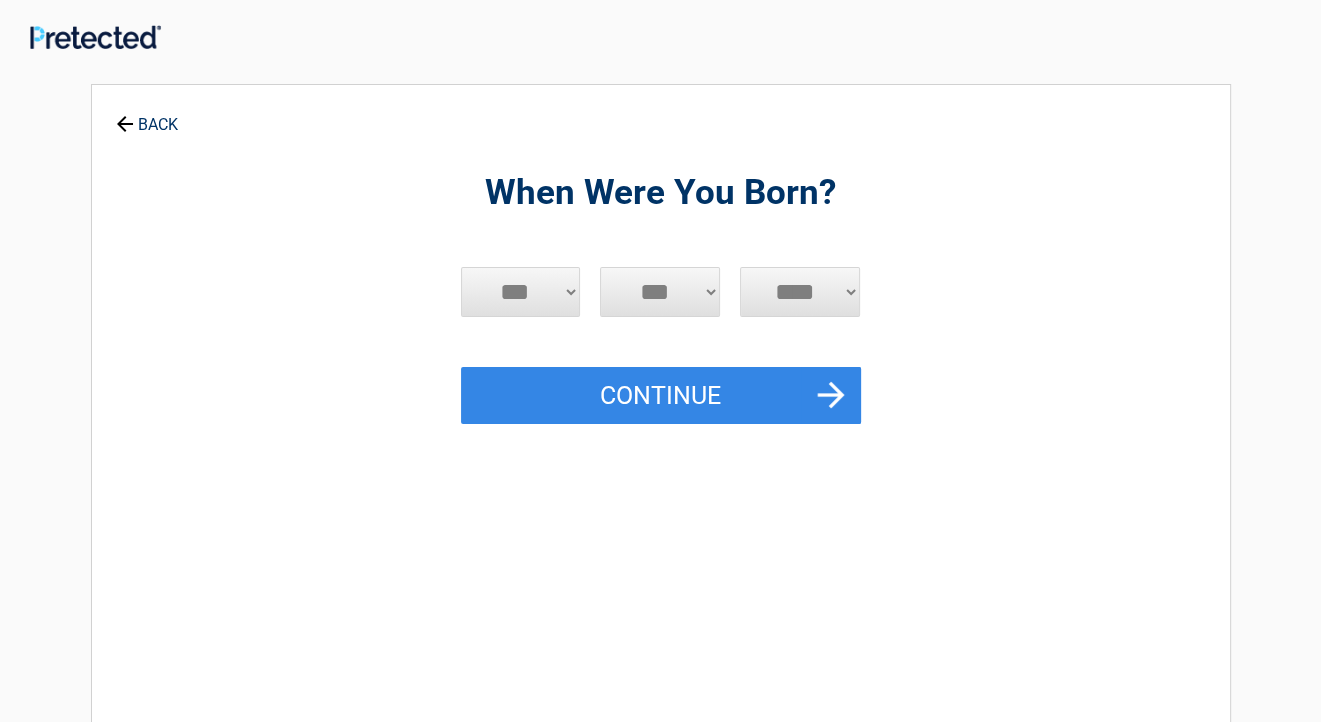 click on "*****
***
***
***
***
***
***
***
***
***
***
***
***" at bounding box center [521, 292] 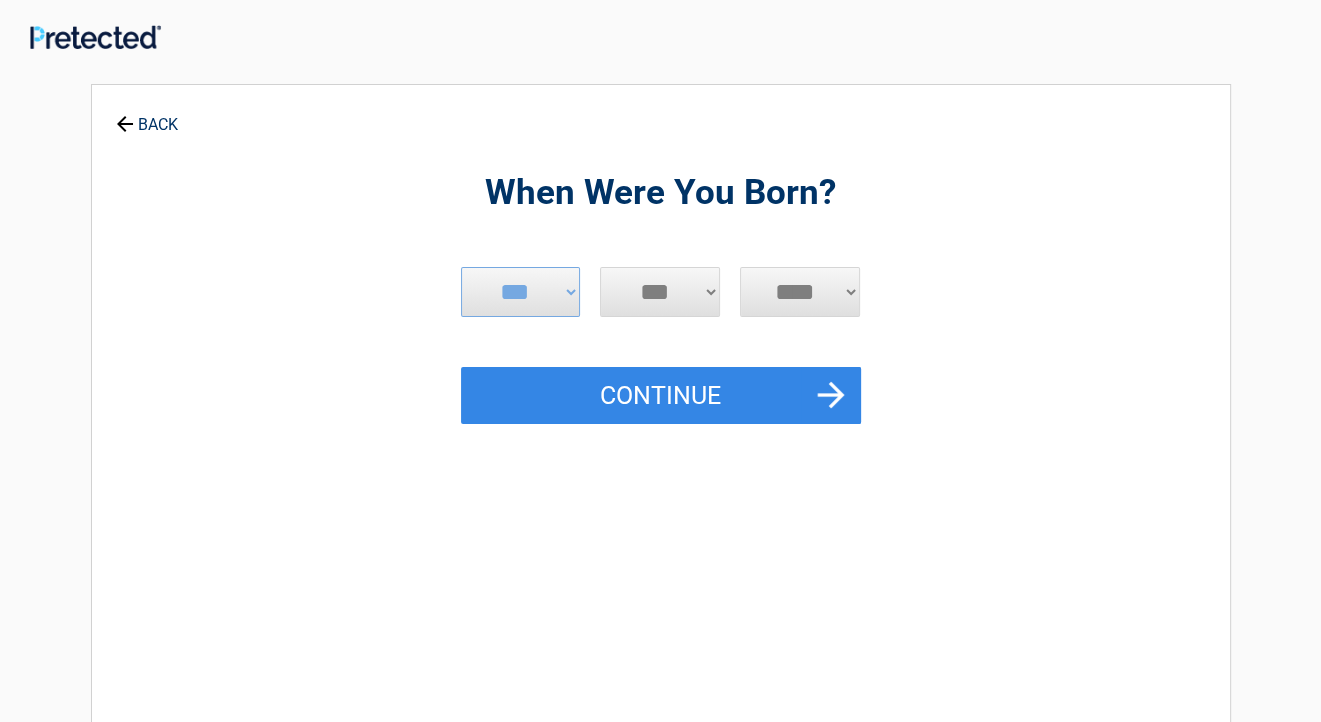select on "**" 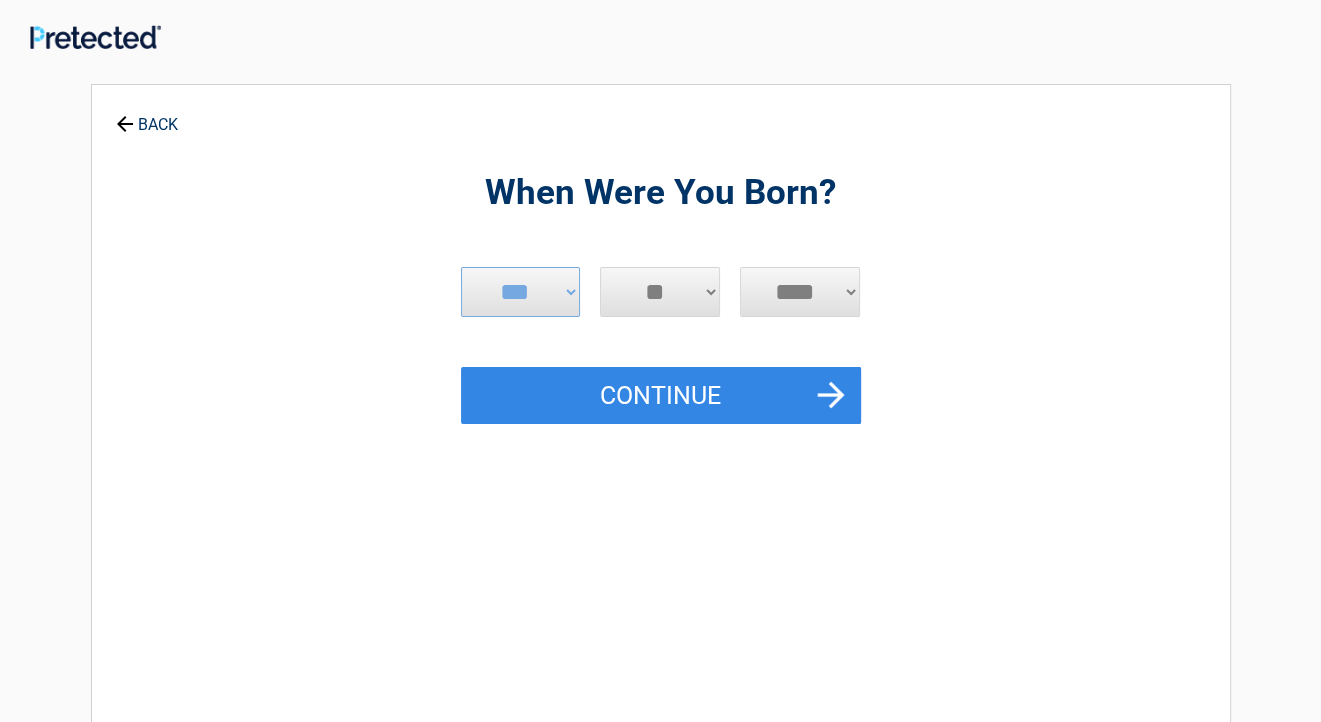 click on "*** * * * * * * * * * ** ** ** ** ** ** ** ** ** ** ** ** ** ** ** ** ** ** ** ** ** **" at bounding box center (660, 292) 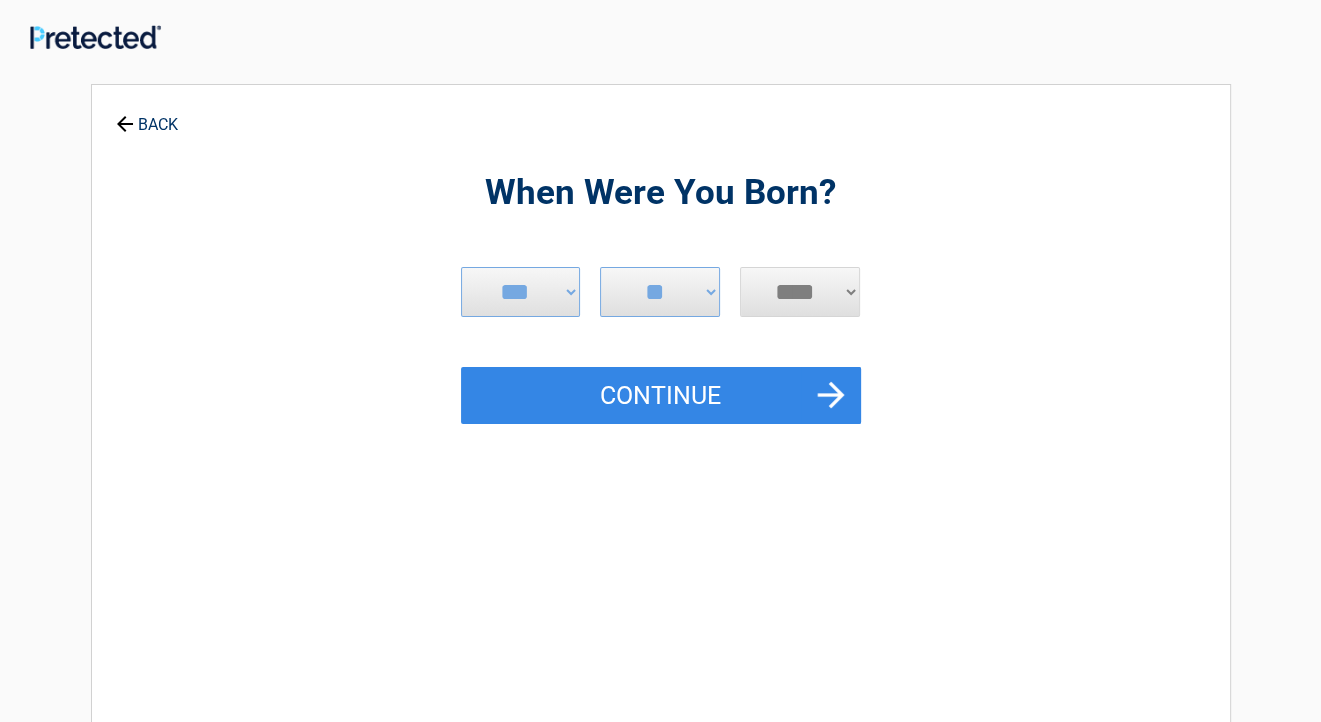 select on "****" 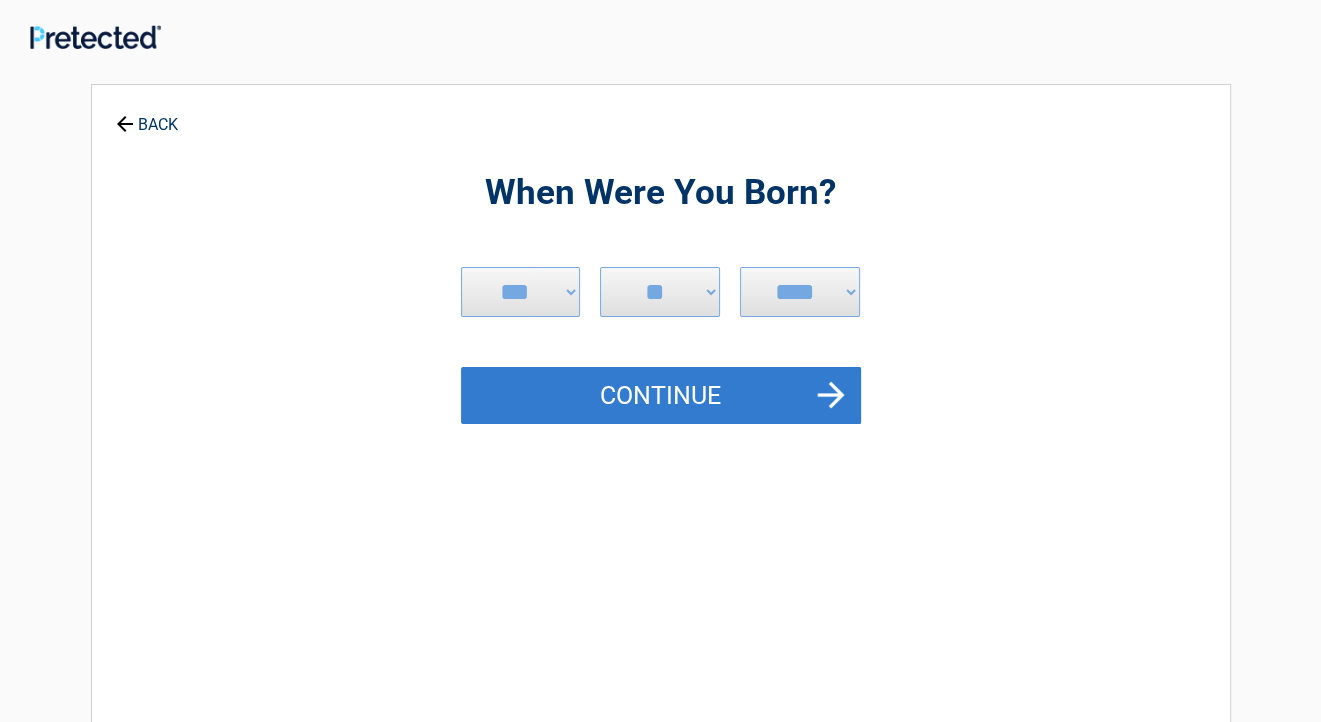 click on "Continue" at bounding box center [661, 396] 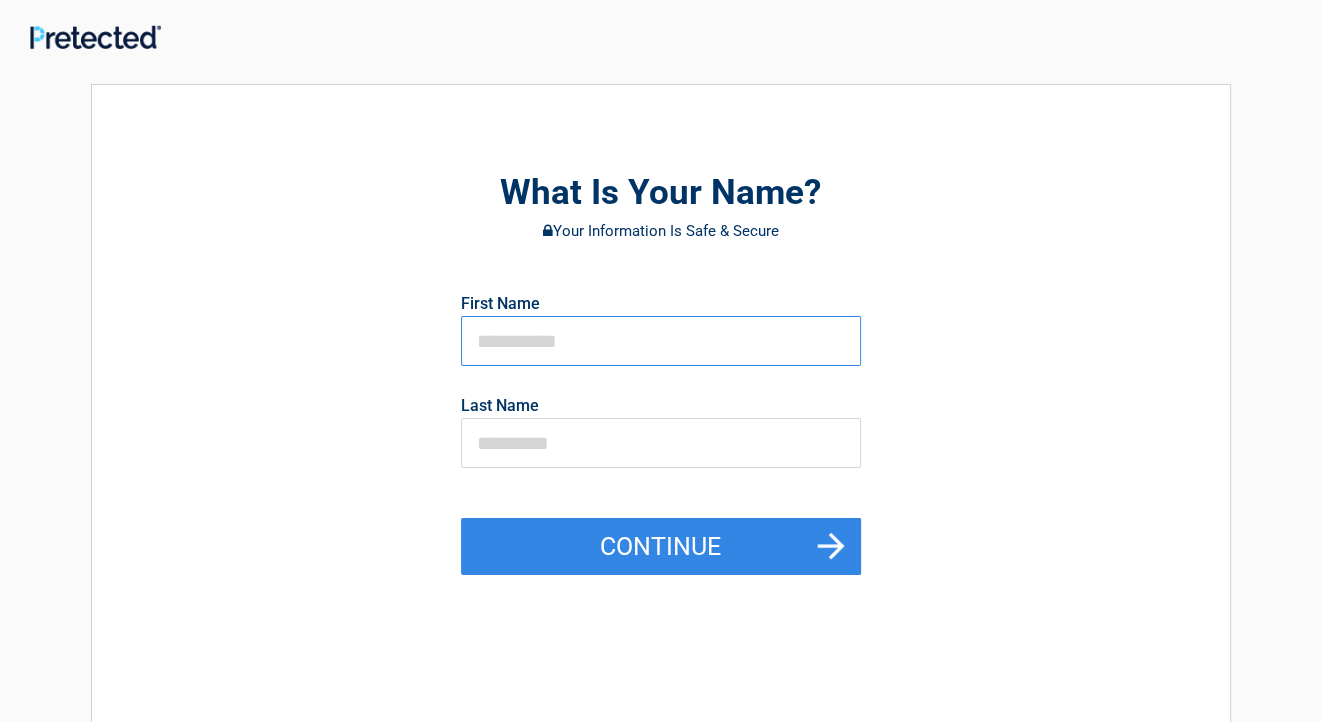 click at bounding box center (661, 341) 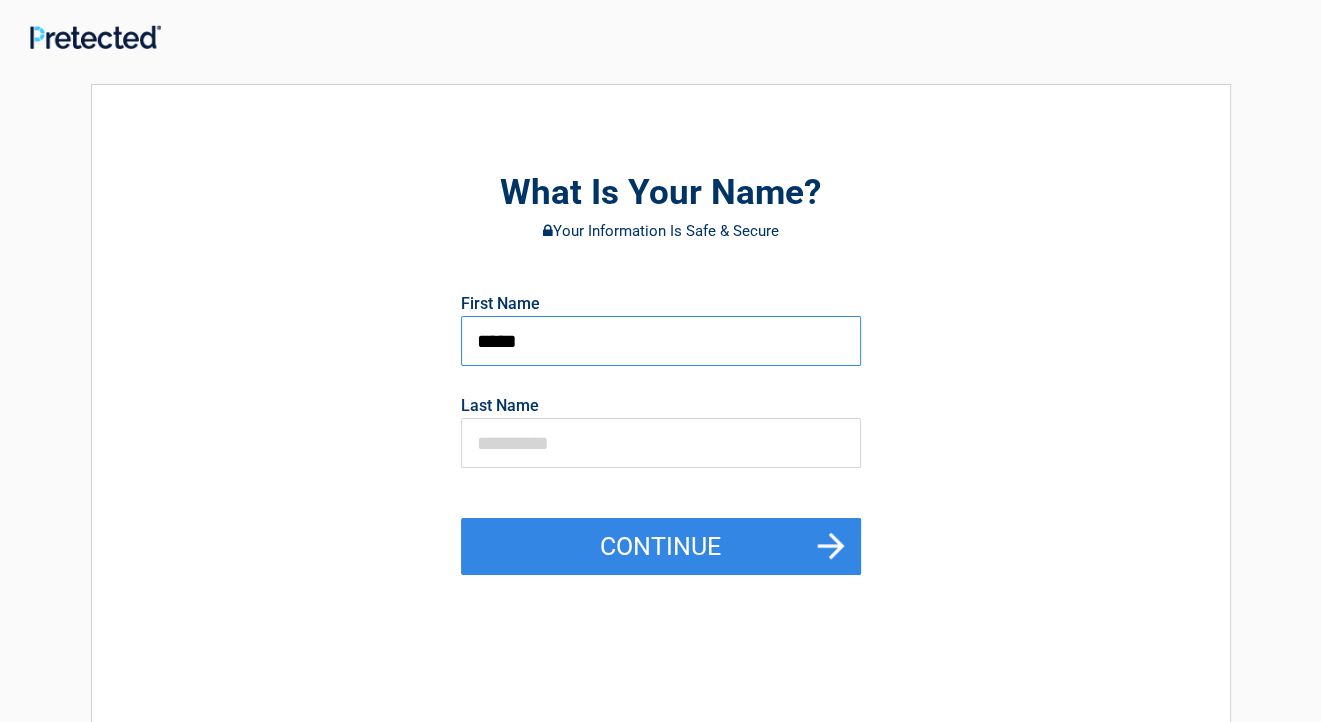 type on "*****" 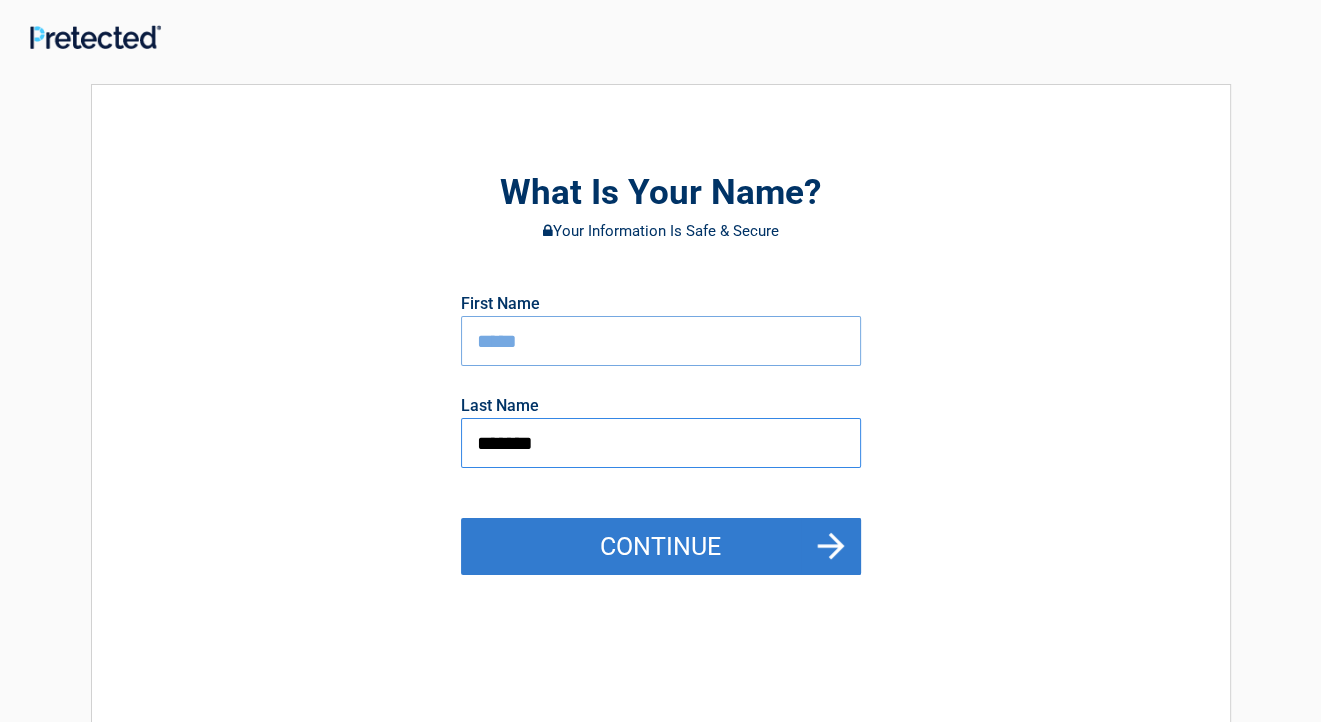 type on "*******" 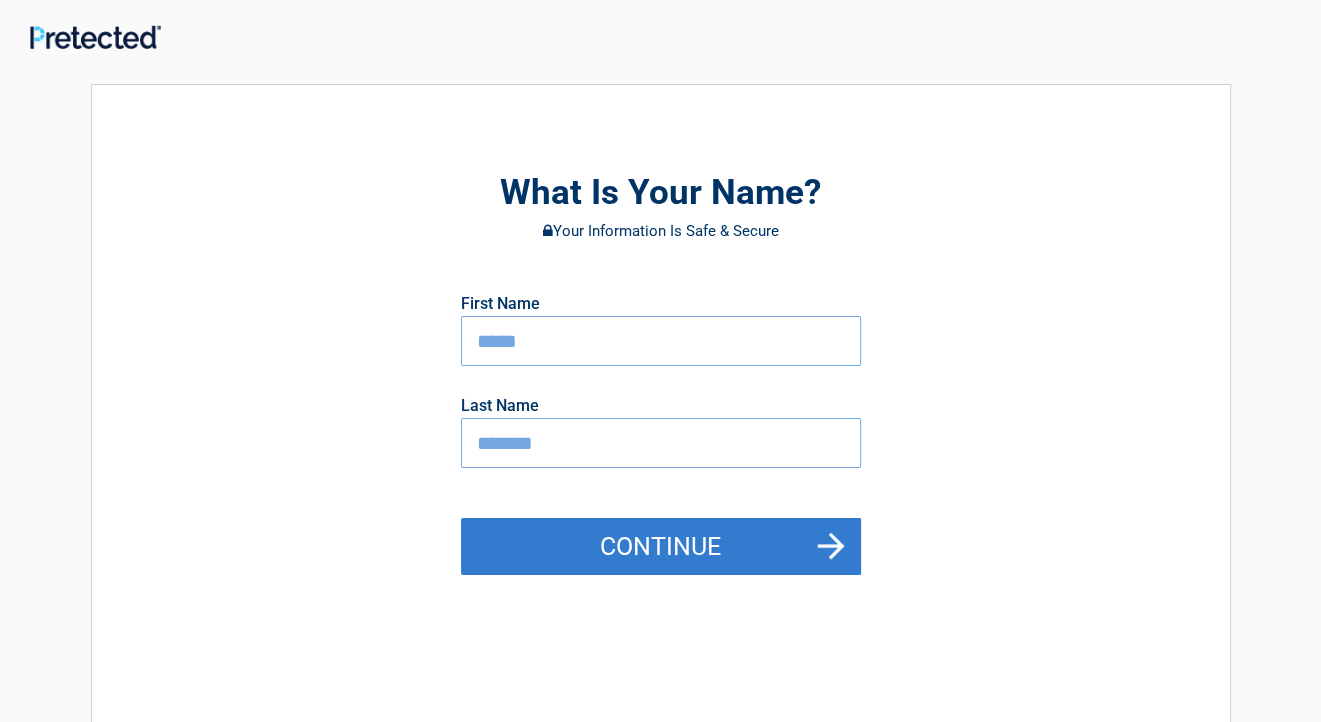 click on "Continue" at bounding box center [661, 547] 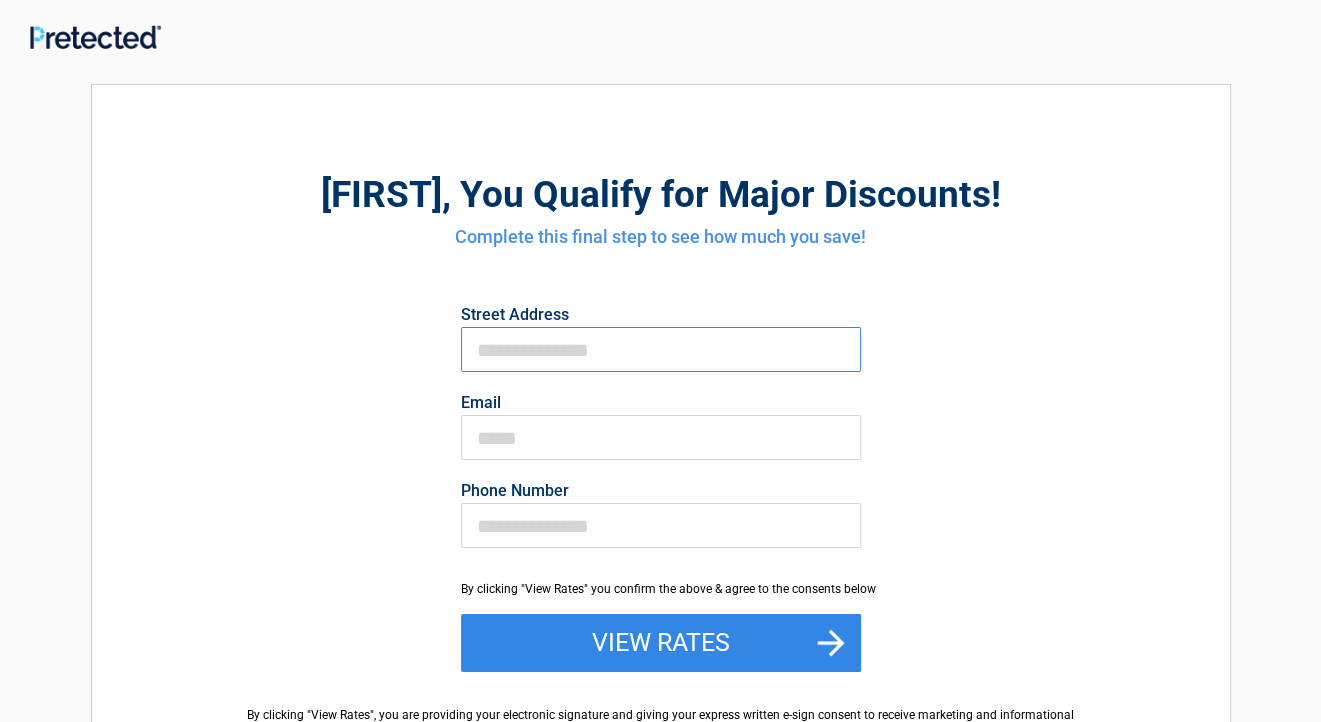 click on "First Name" at bounding box center [661, 349] 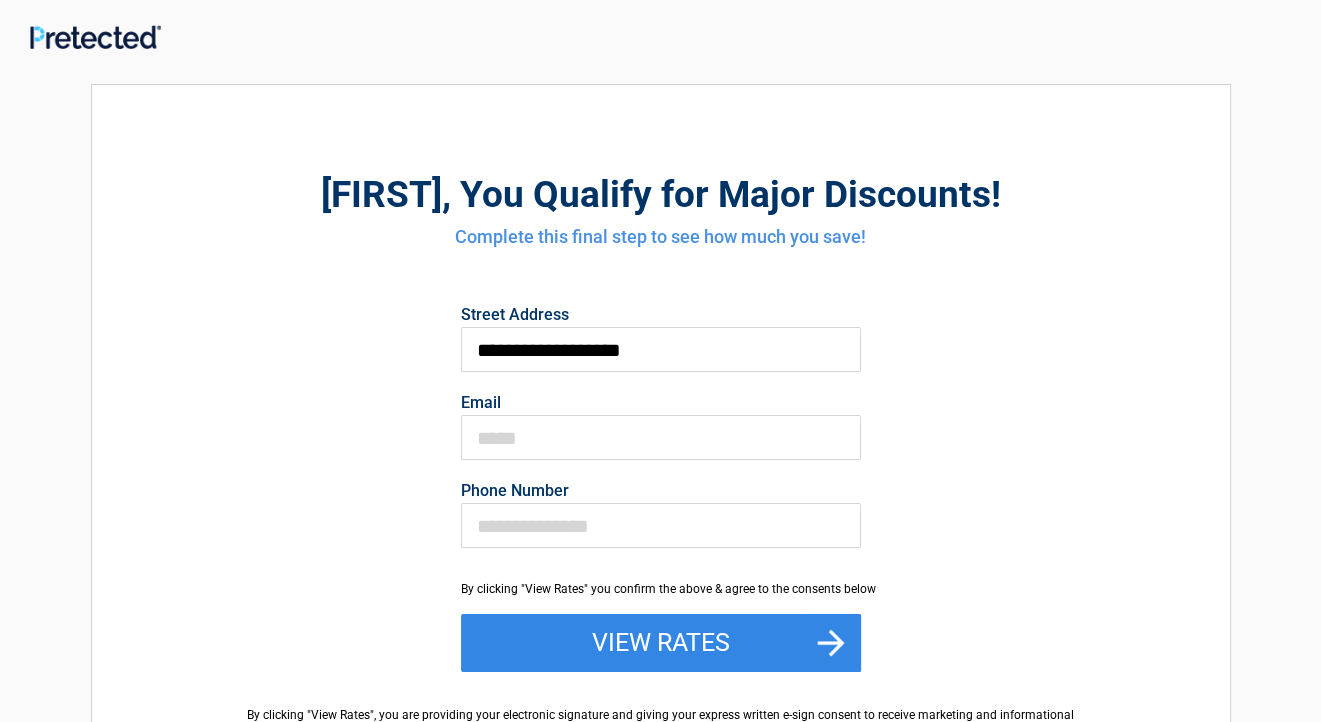 type on "**********" 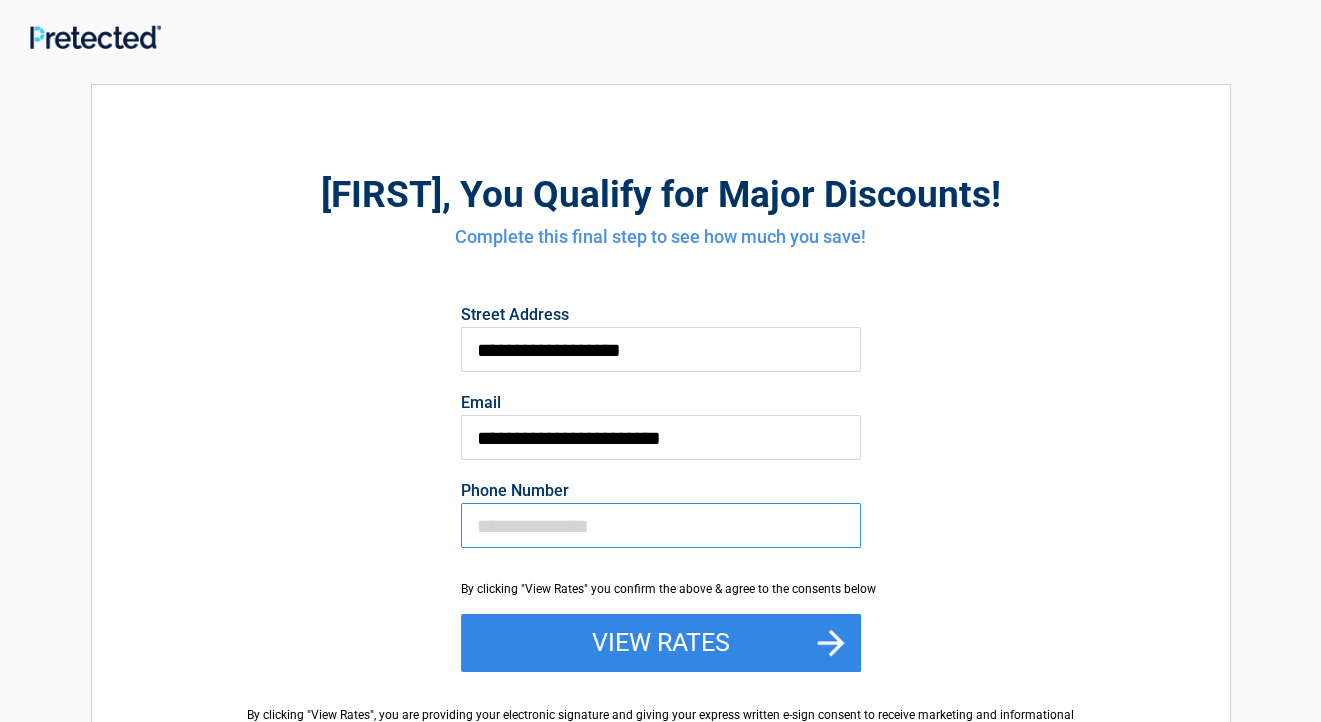 type on "**********" 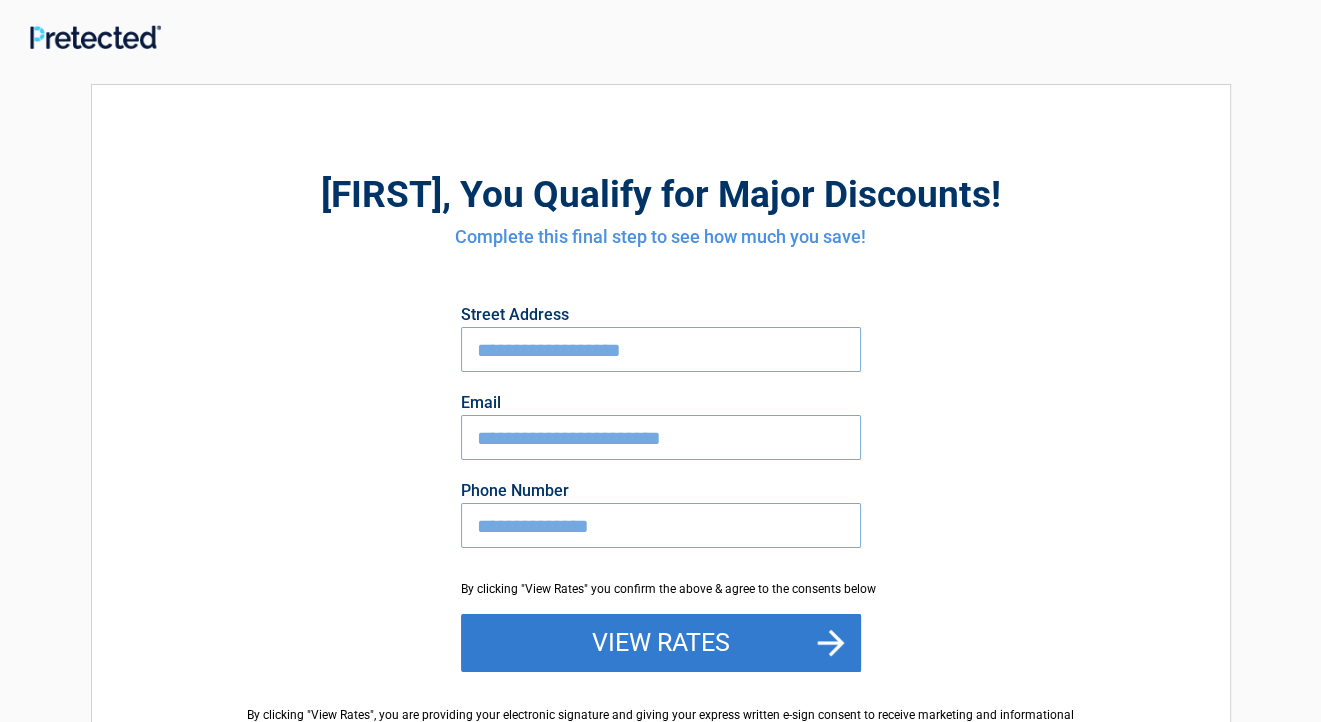 click on "View Rates" at bounding box center (661, 643) 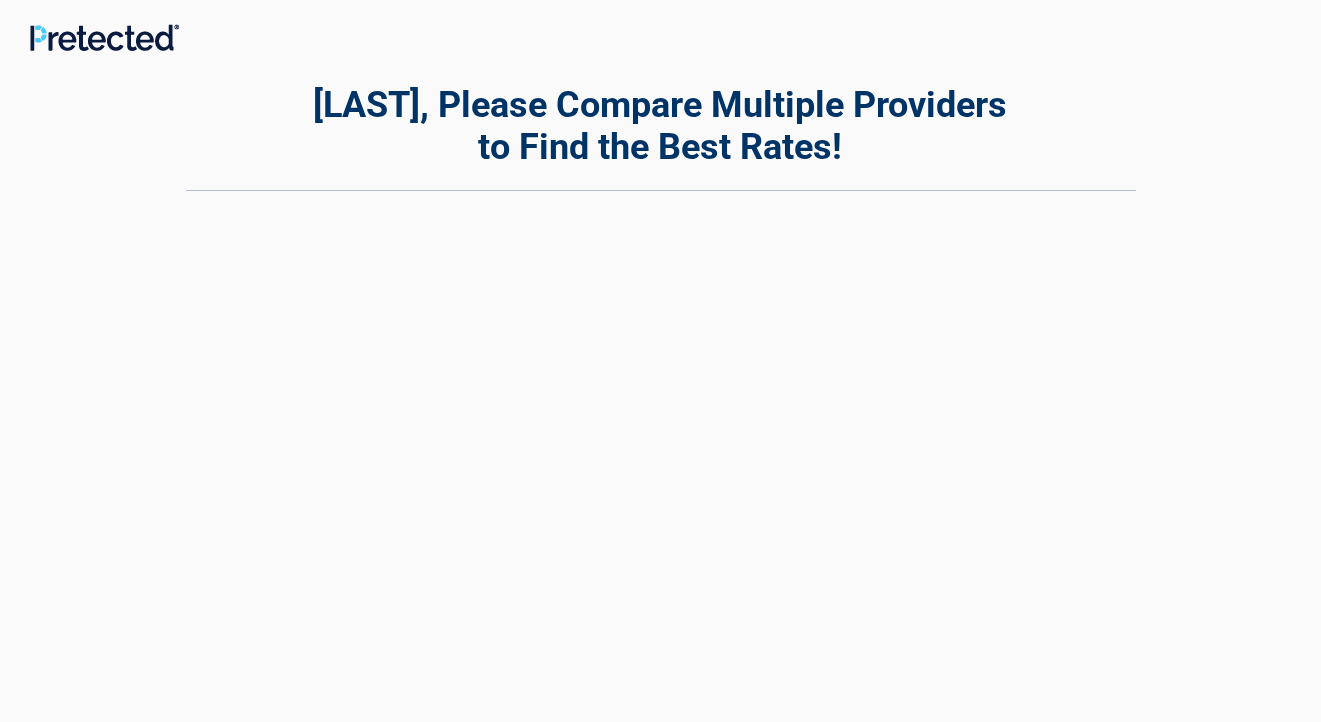 scroll, scrollTop: 0, scrollLeft: 0, axis: both 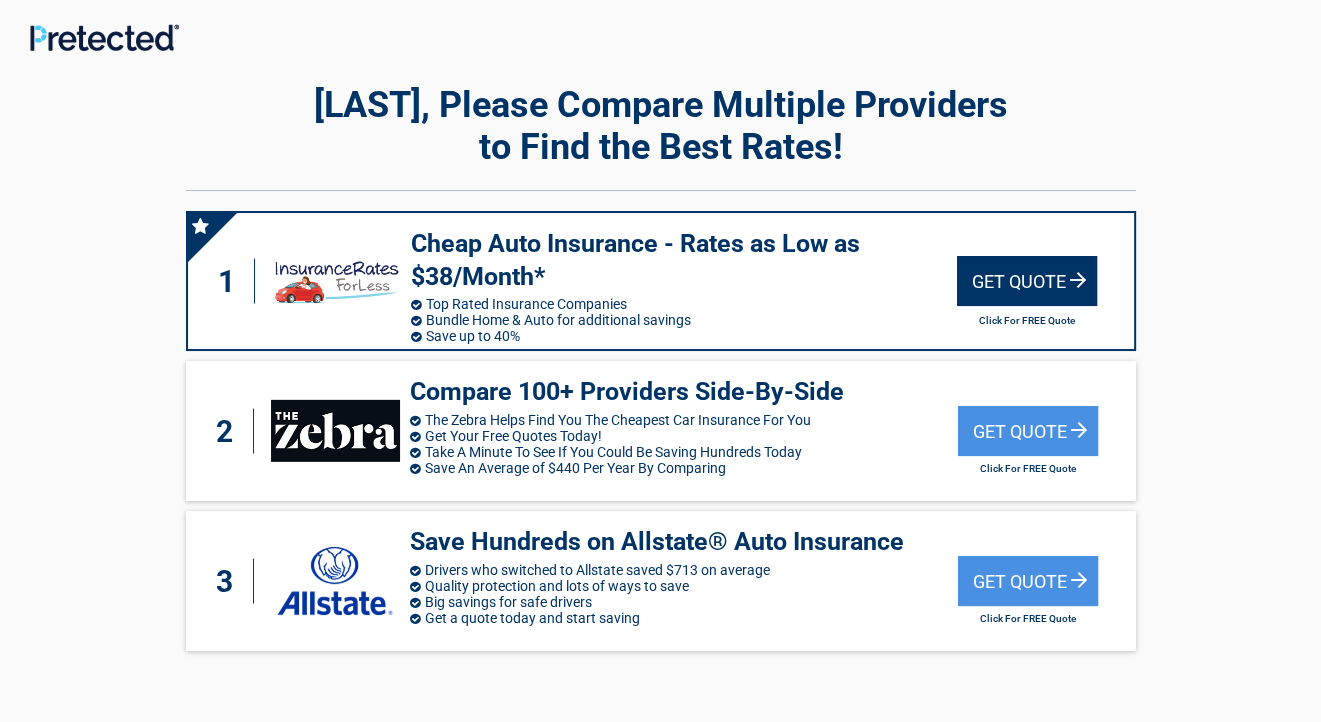 click on "Get Quote" at bounding box center [1027, 281] 